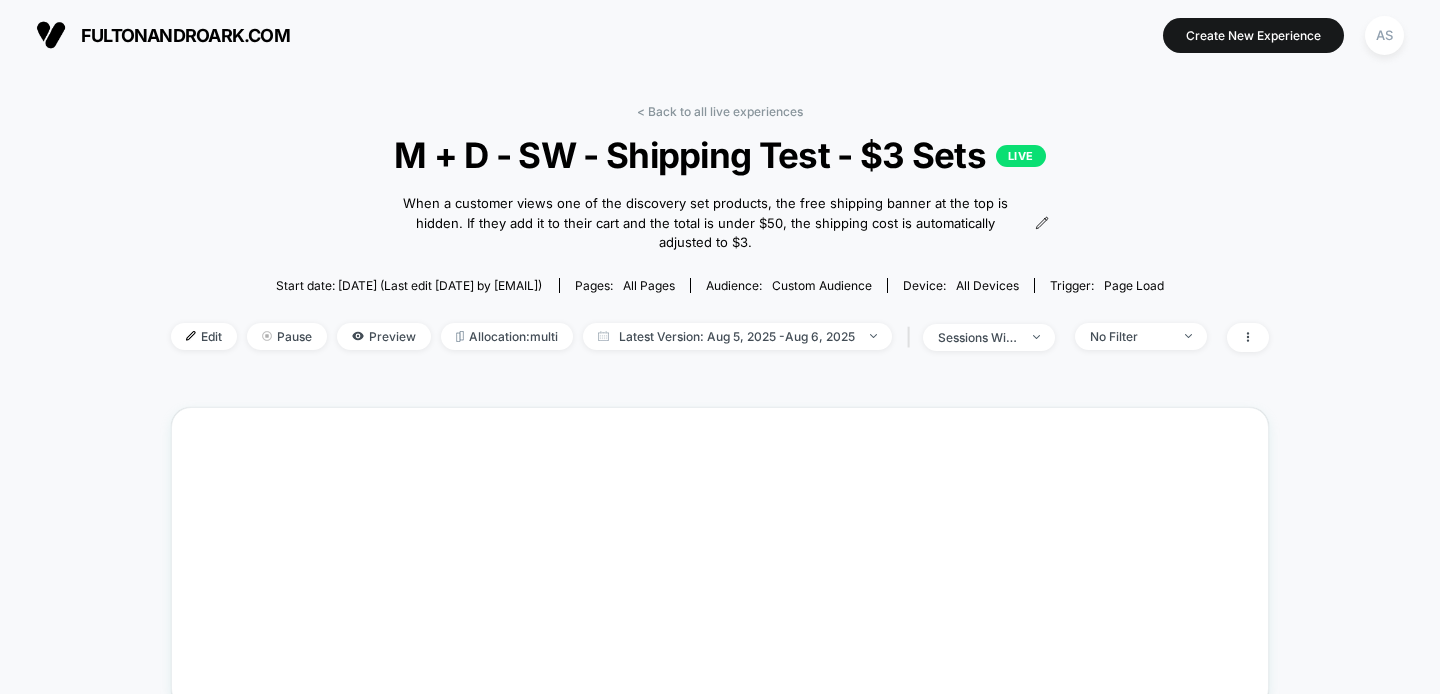 scroll, scrollTop: 0, scrollLeft: 0, axis: both 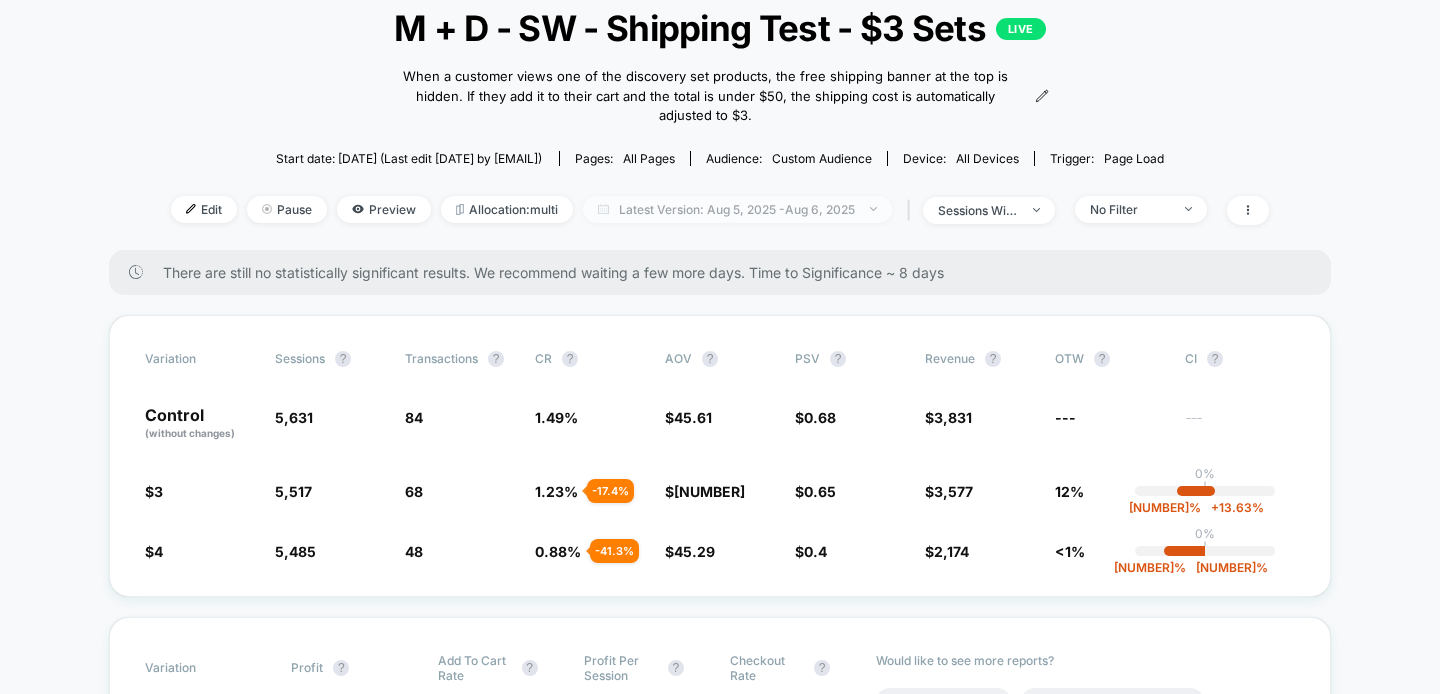 click on "Latest Version:     Aug 5, 2025    -    Aug 6, 2025" at bounding box center (737, 209) 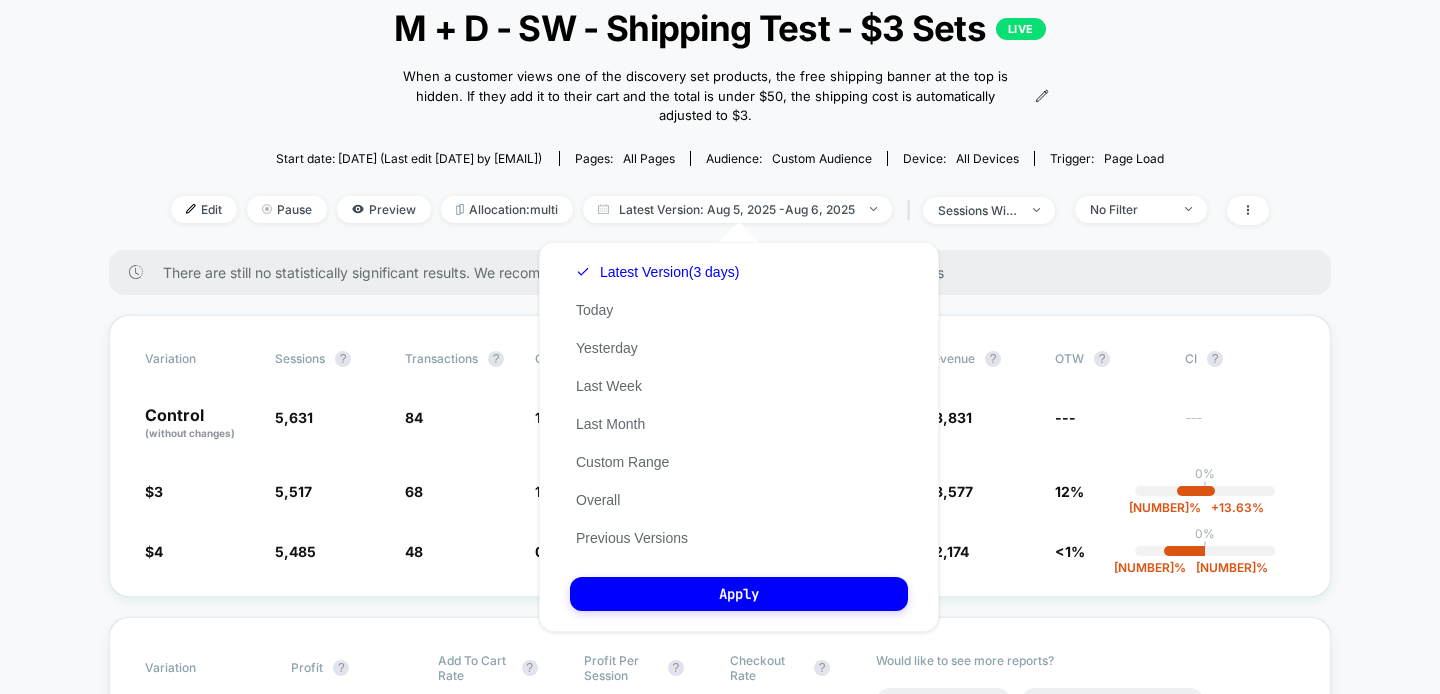 click on "Latest Version  (3 days) Today Yesterday Last Week Last Month Custom Range Overall Previous Versions" at bounding box center (657, 405) 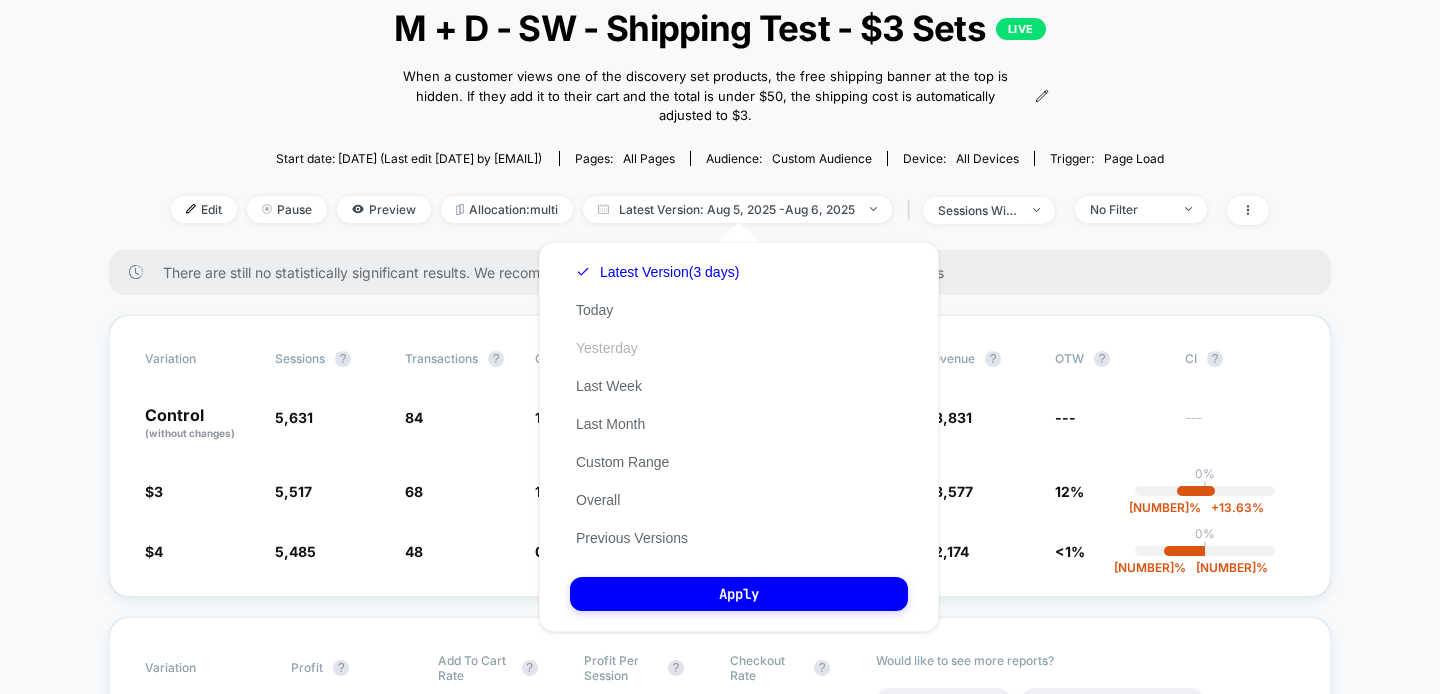 click on "Yesterday" at bounding box center (607, 348) 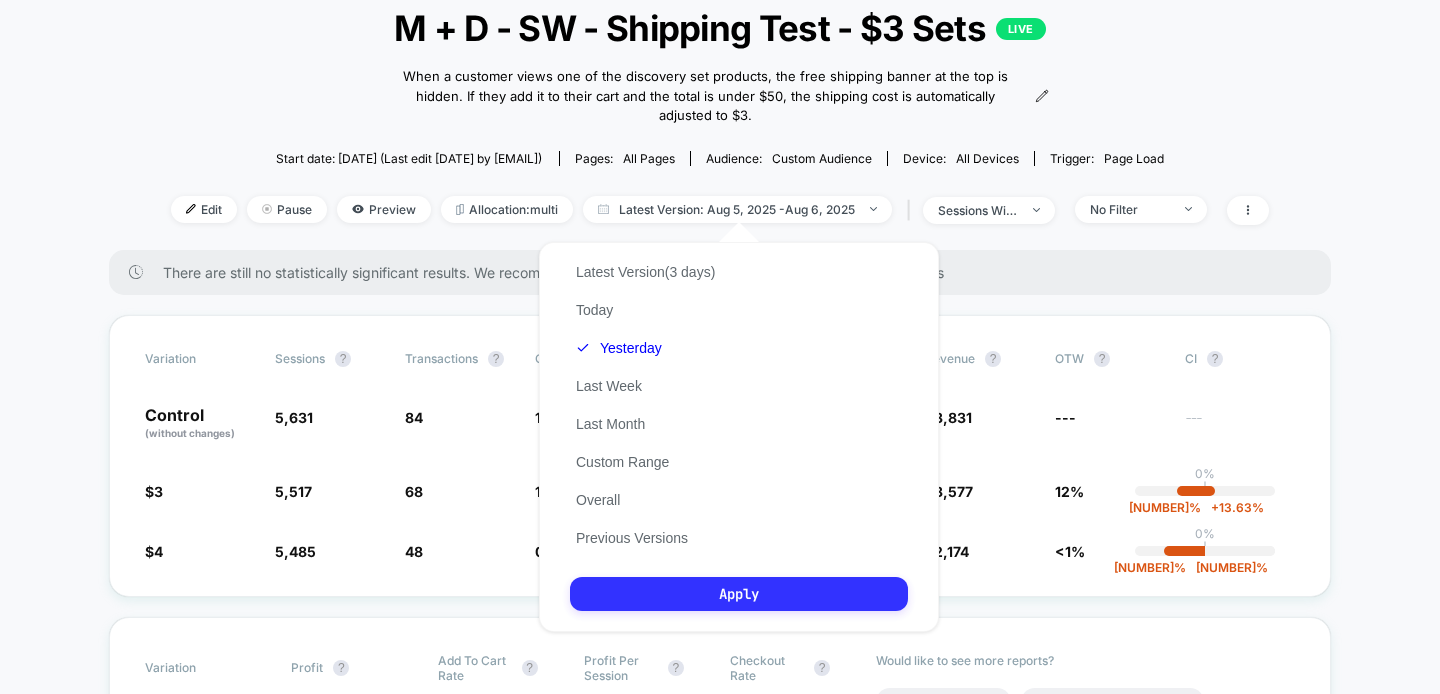 click on "Apply" at bounding box center [739, 594] 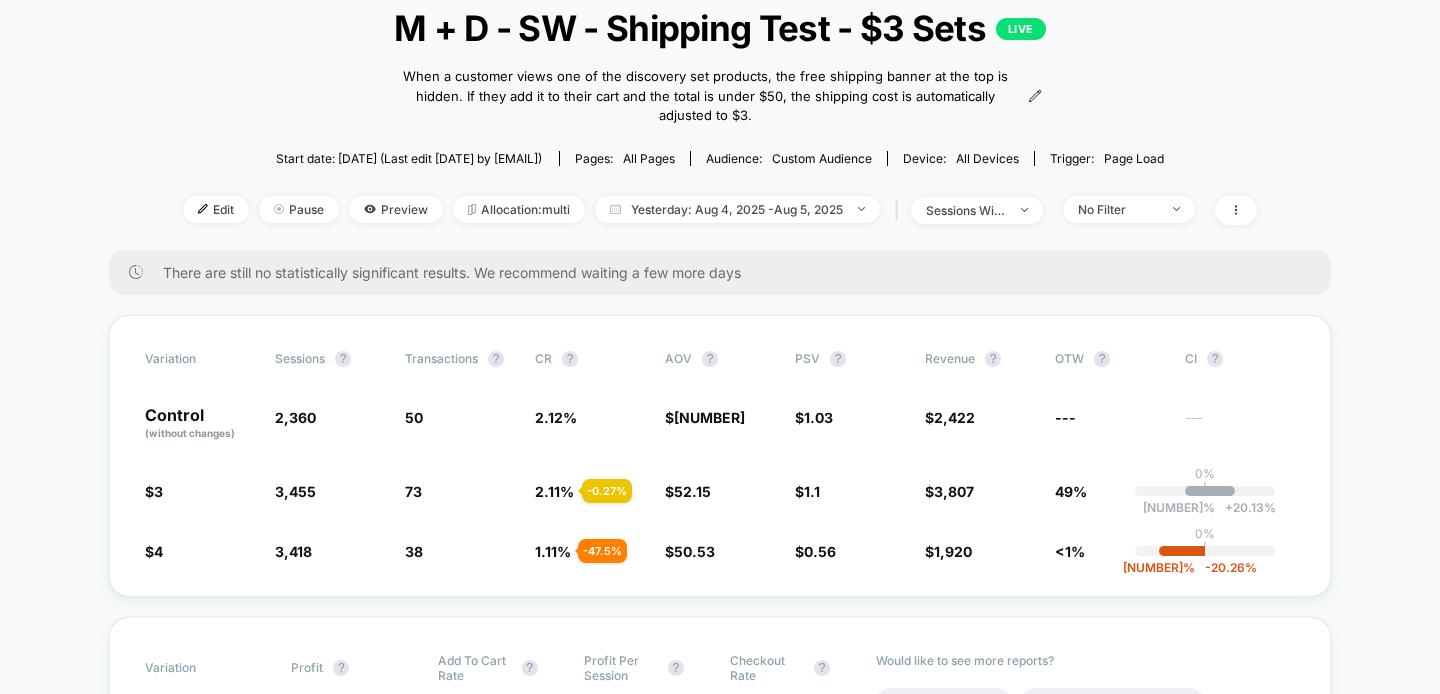scroll, scrollTop: 153, scrollLeft: 0, axis: vertical 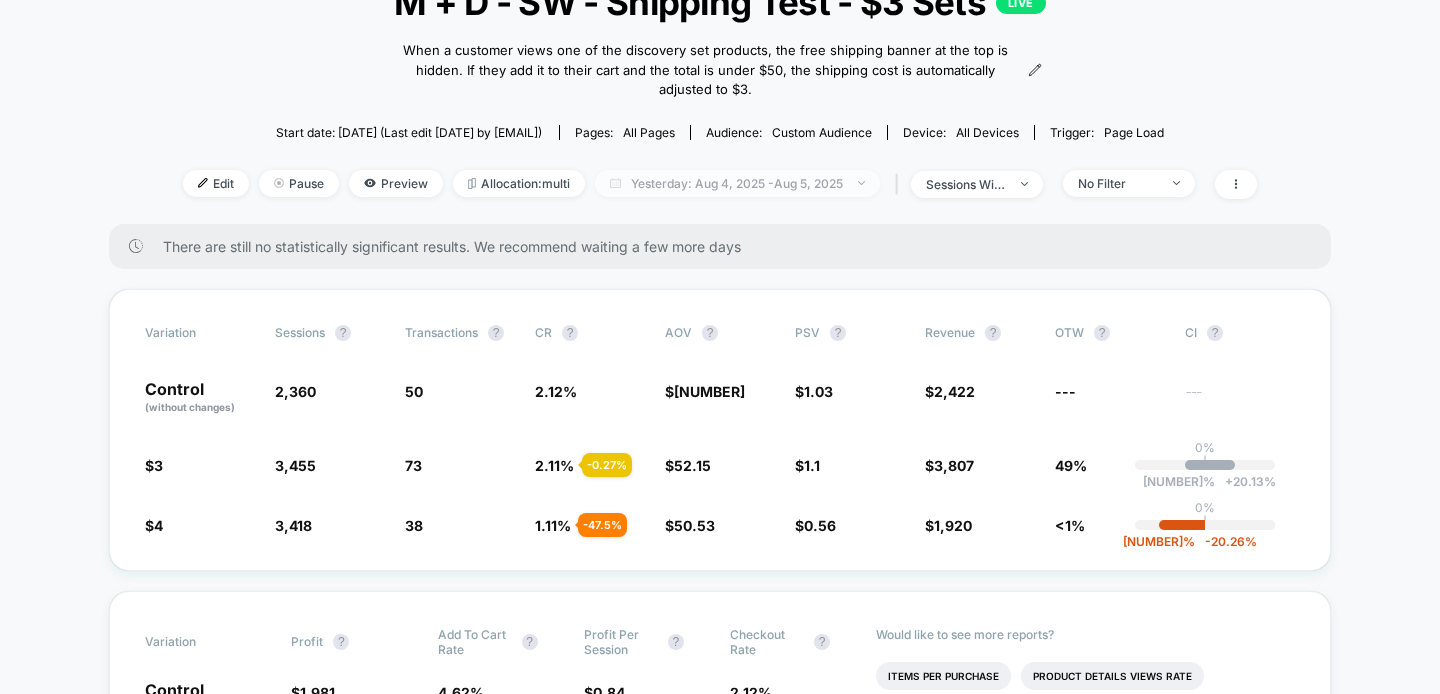 click on "Yesterday:     [DATE]    -    [DATE]" at bounding box center [737, 183] 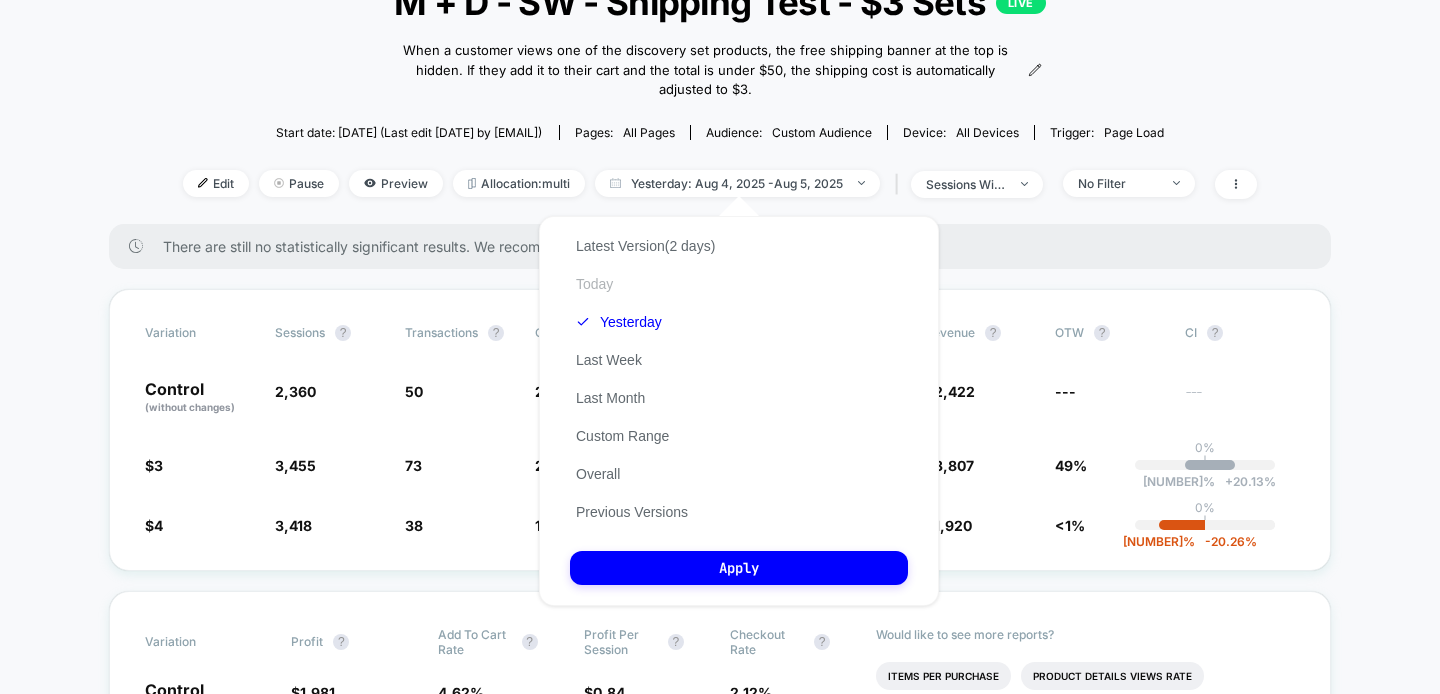click on "Today" at bounding box center [594, 284] 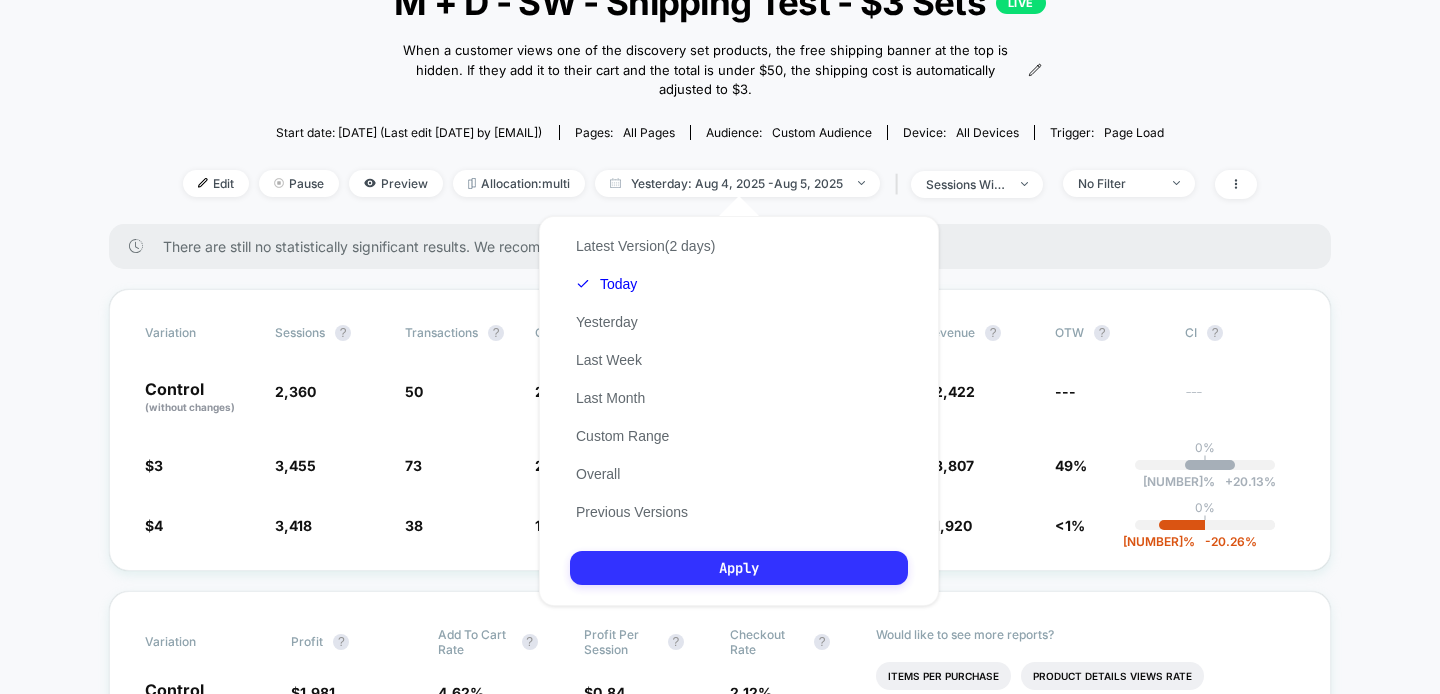 click on "Apply" at bounding box center (739, 568) 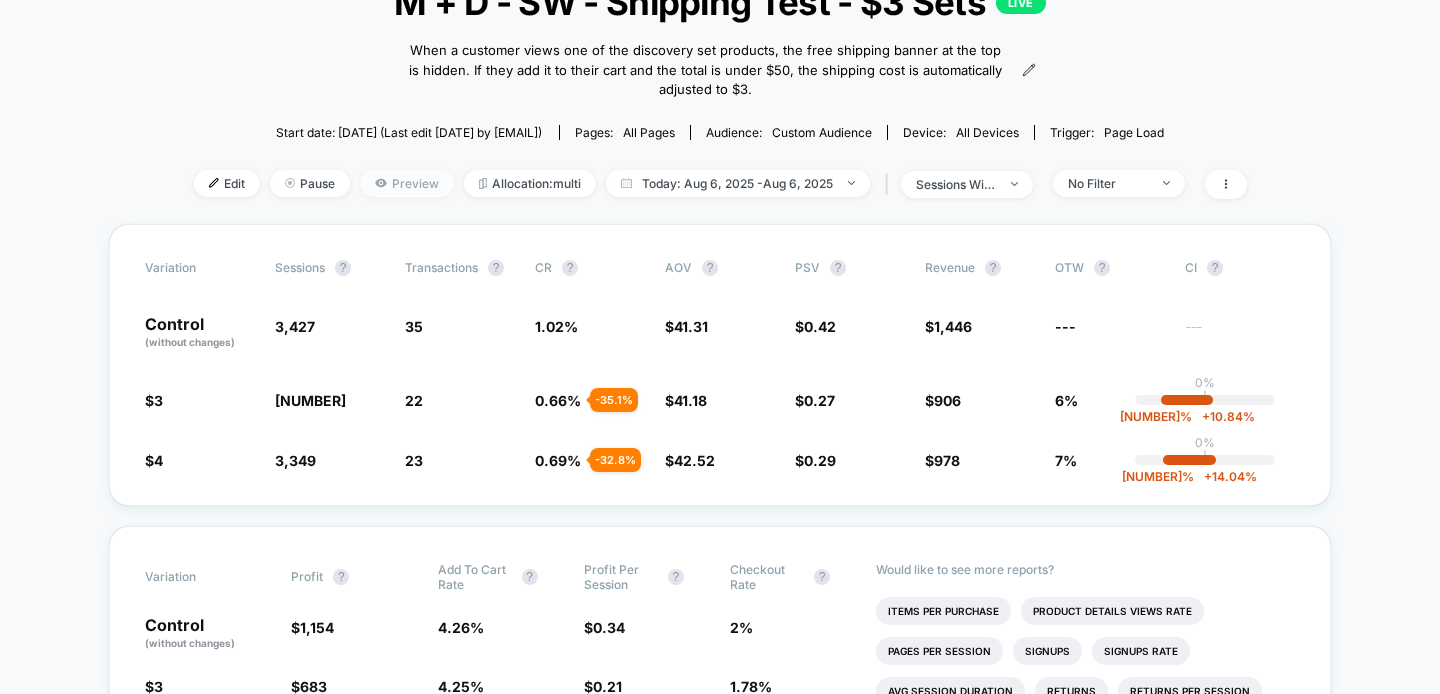 click on "Preview" at bounding box center [407, 183] 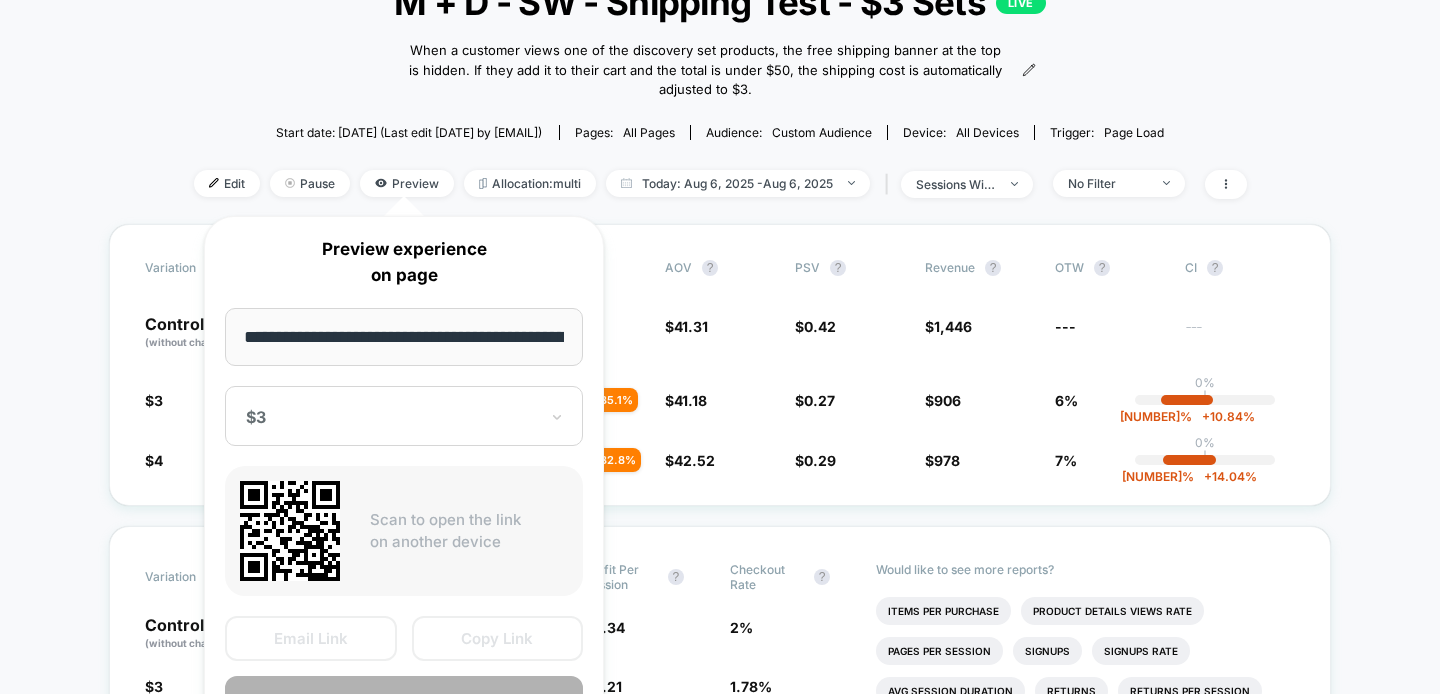 scroll, scrollTop: 0, scrollLeft: 314, axis: horizontal 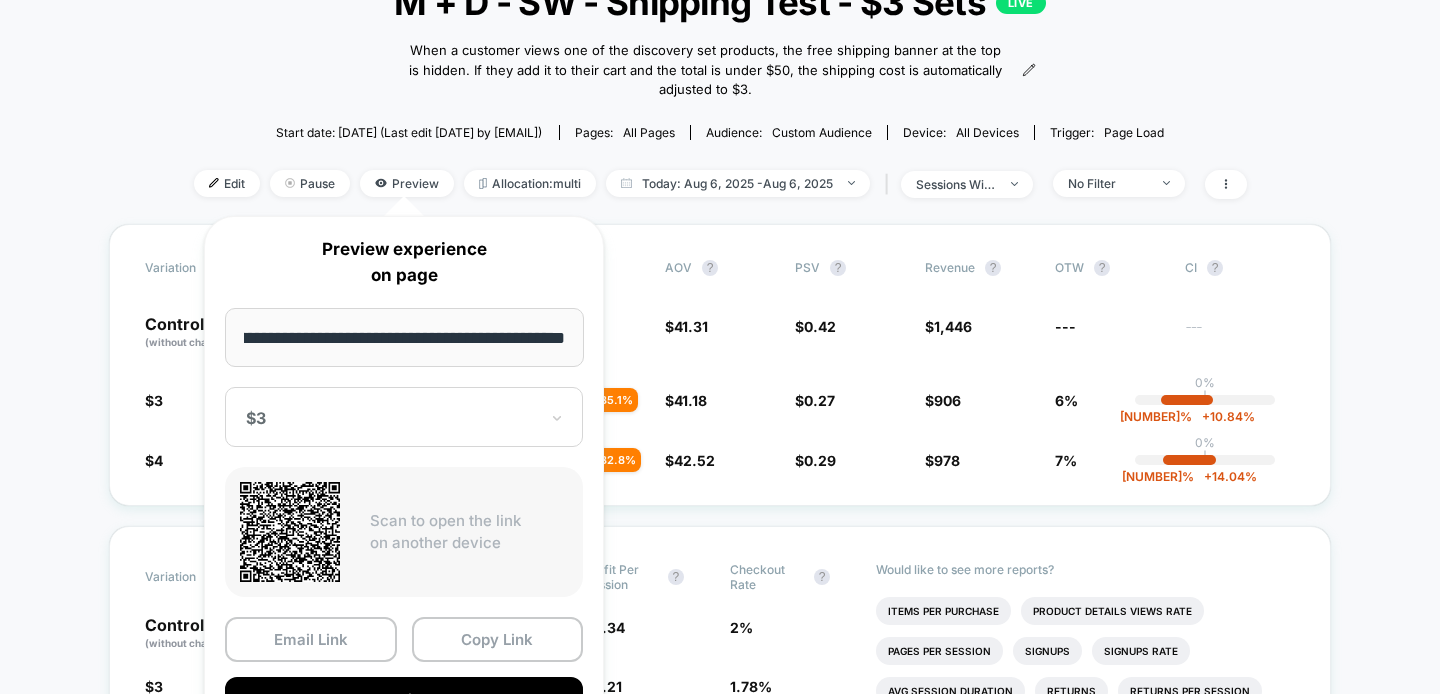 click at bounding box center [392, 418] 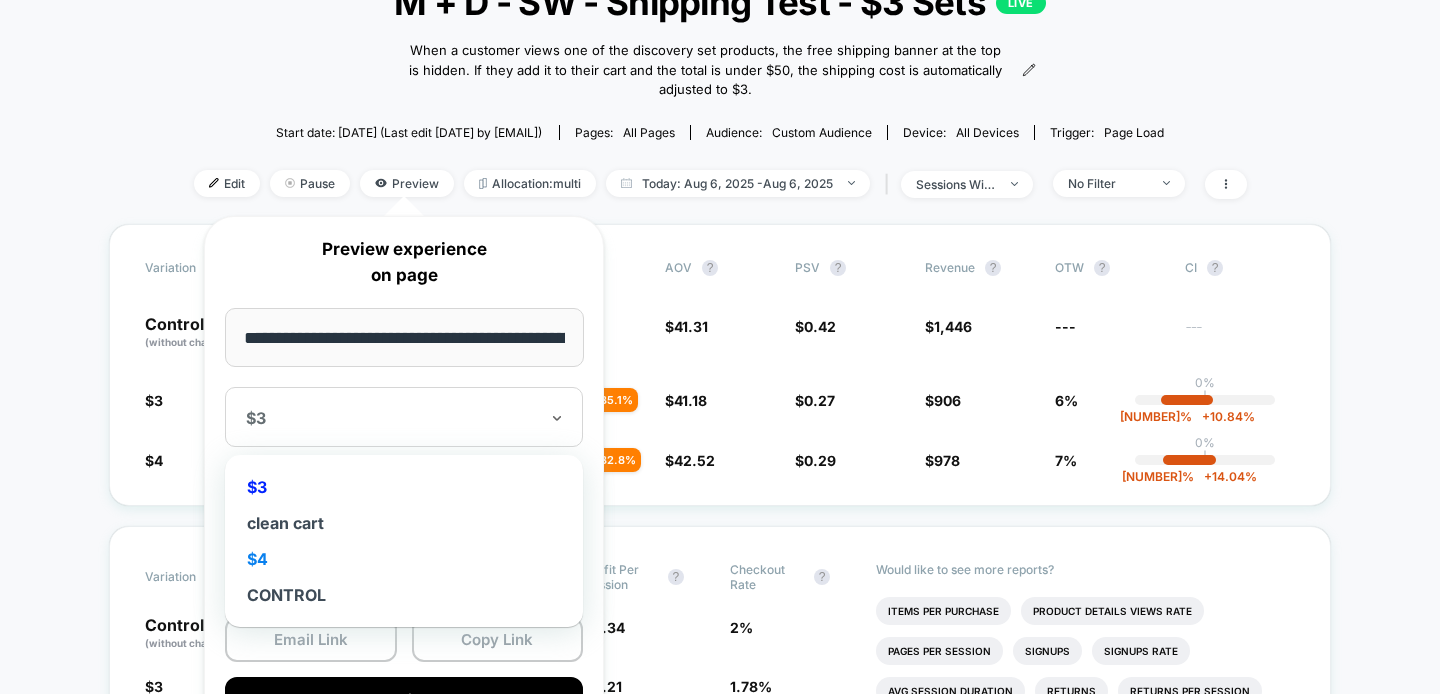 click on "$4" at bounding box center [404, 559] 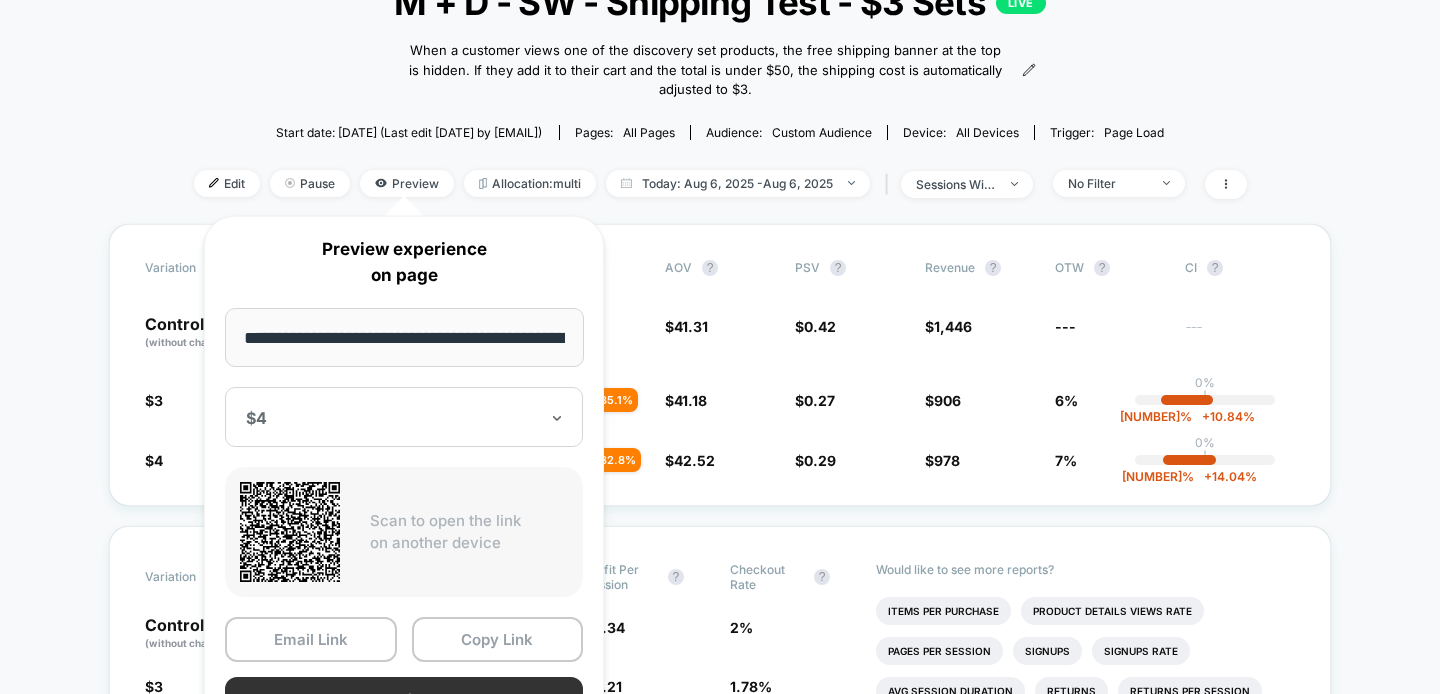 click on "Preview" at bounding box center (404, 699) 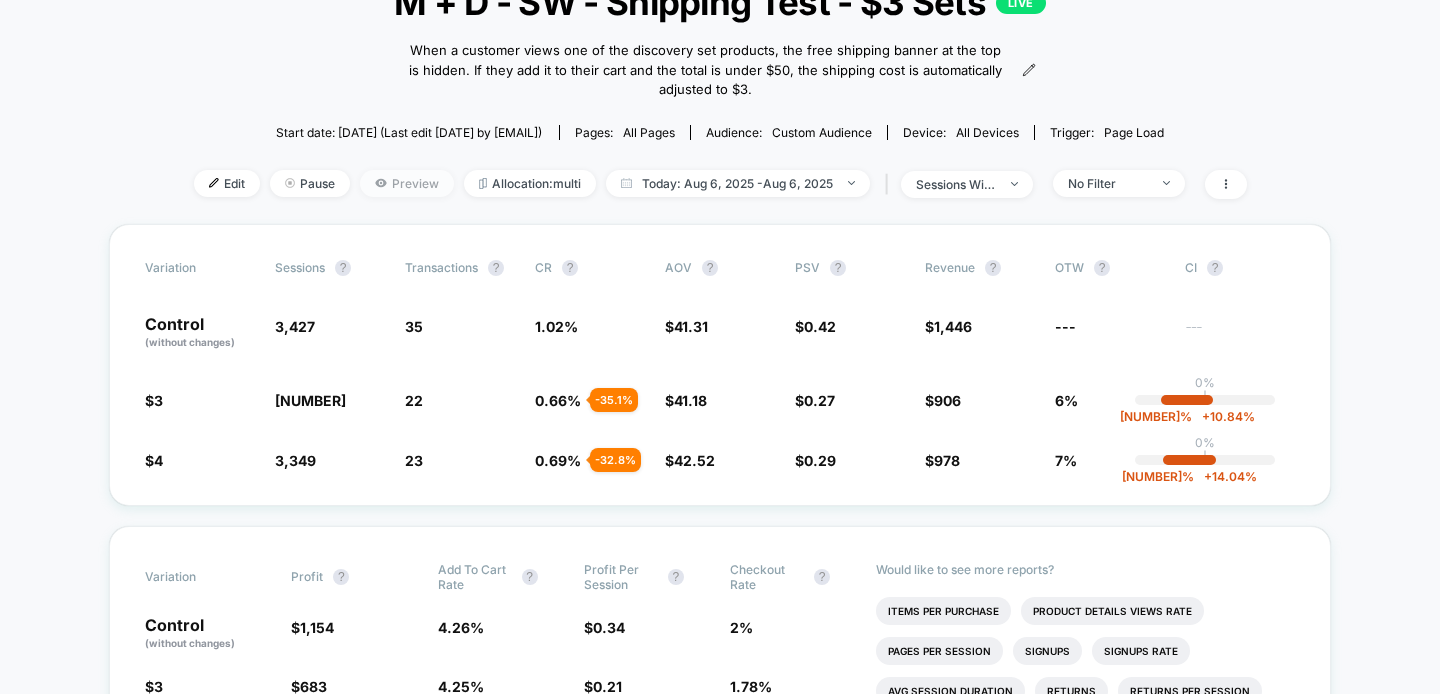 click on "Preview" at bounding box center [407, 183] 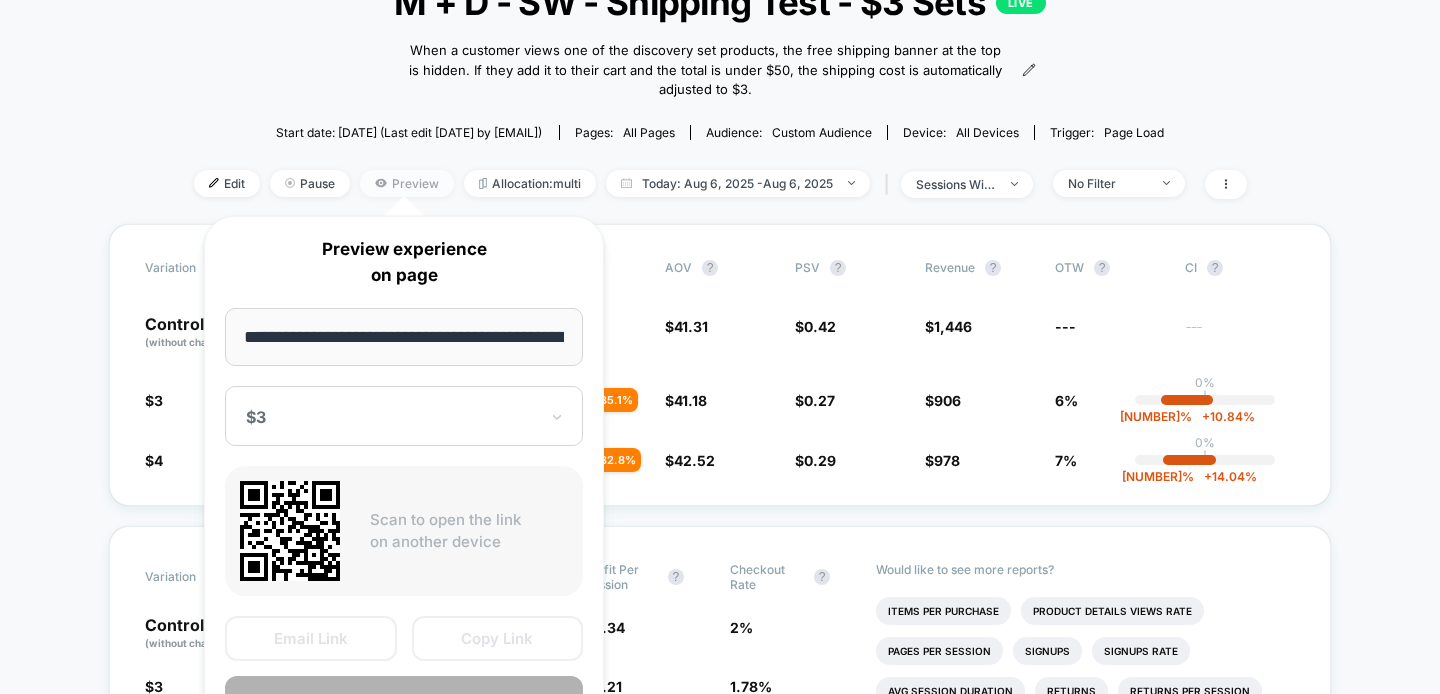 scroll, scrollTop: 0, scrollLeft: 314, axis: horizontal 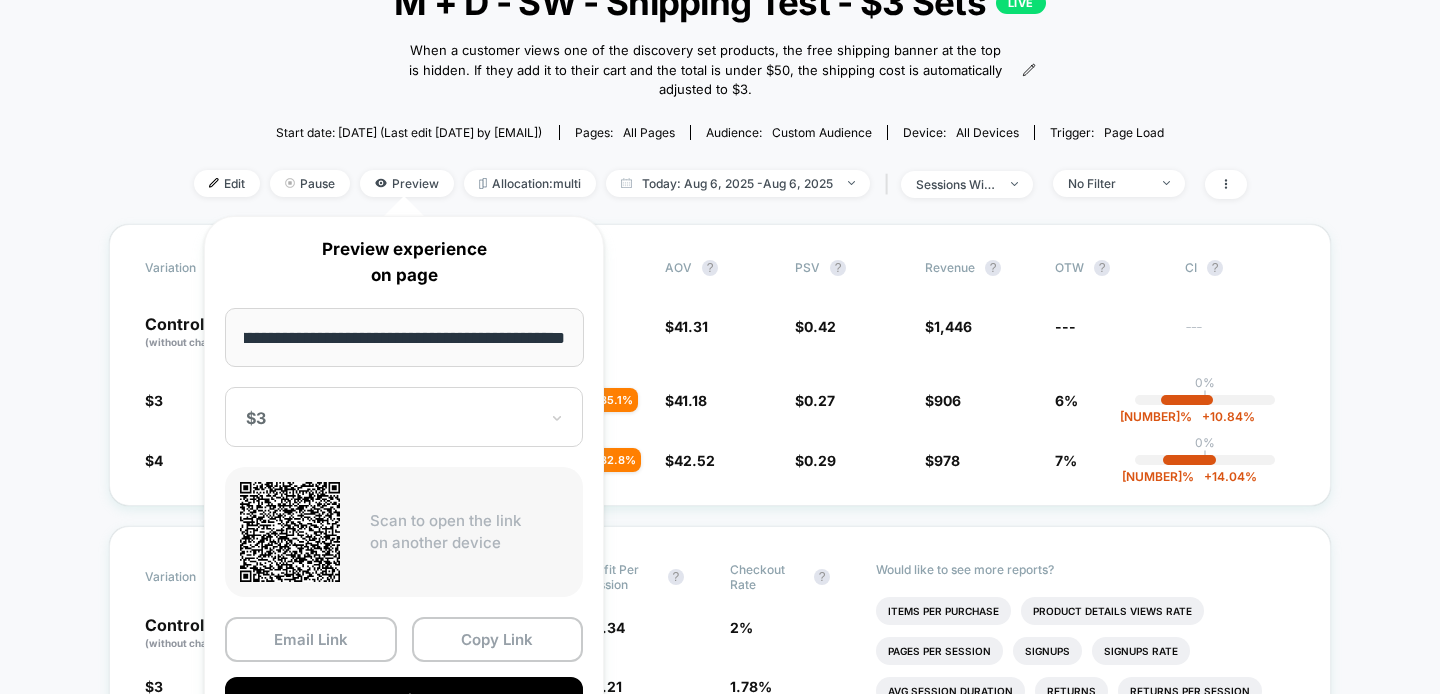 click on "**********" at bounding box center (404, 337) 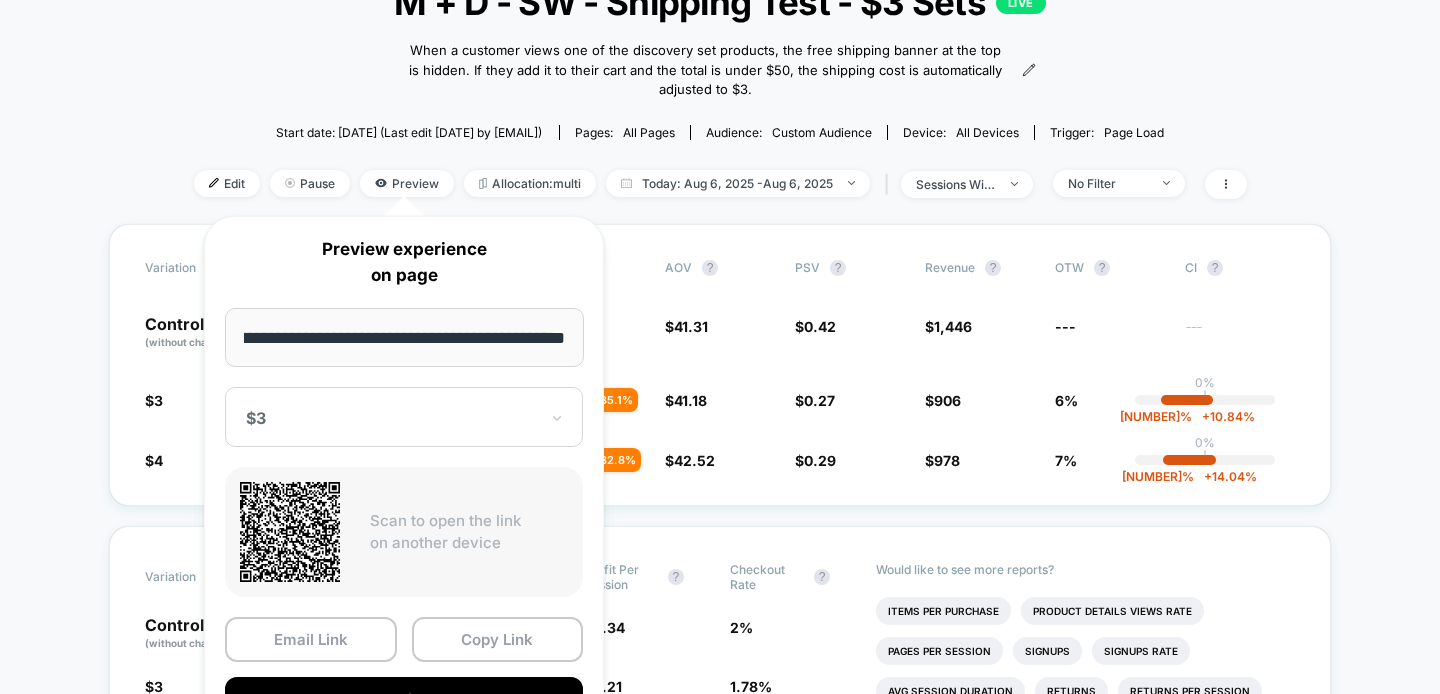 scroll, scrollTop: 0, scrollLeft: 136, axis: horizontal 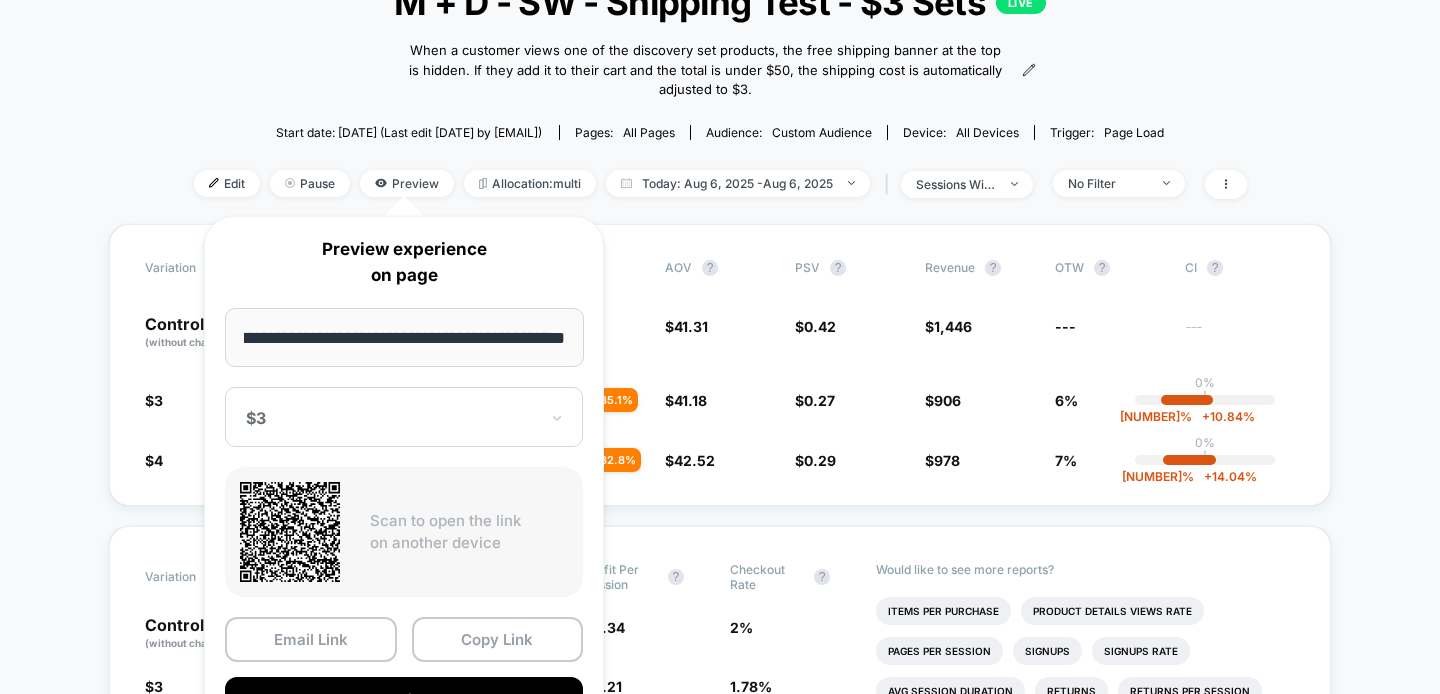 type on "**********" 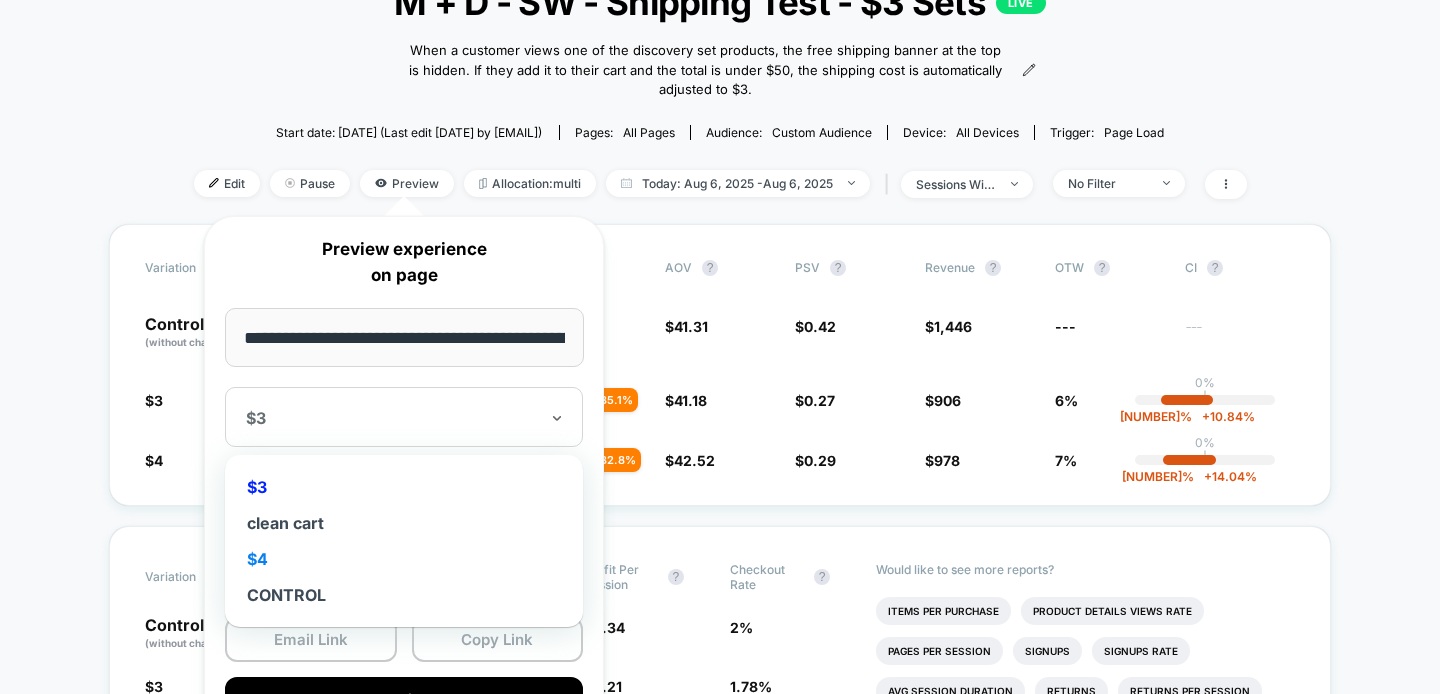 click on "$4" at bounding box center (404, 559) 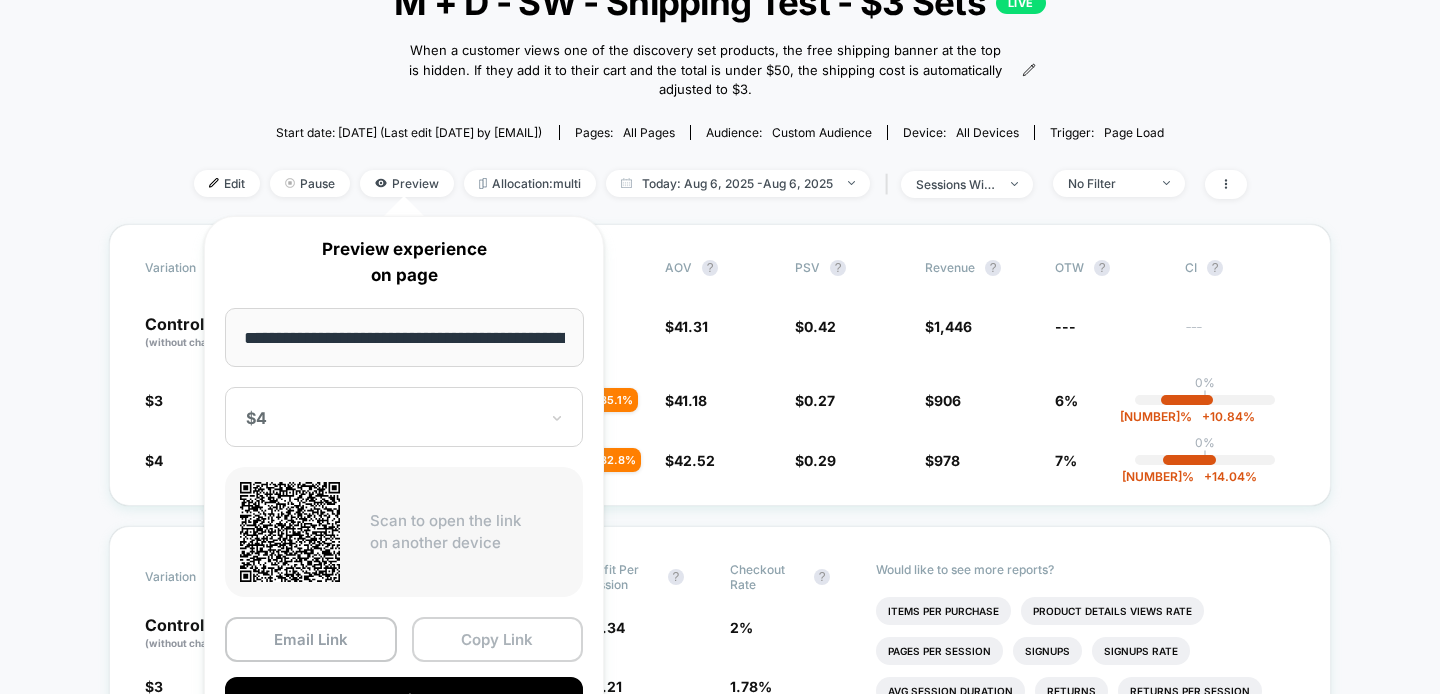 click on "Copy Link" at bounding box center [498, 639] 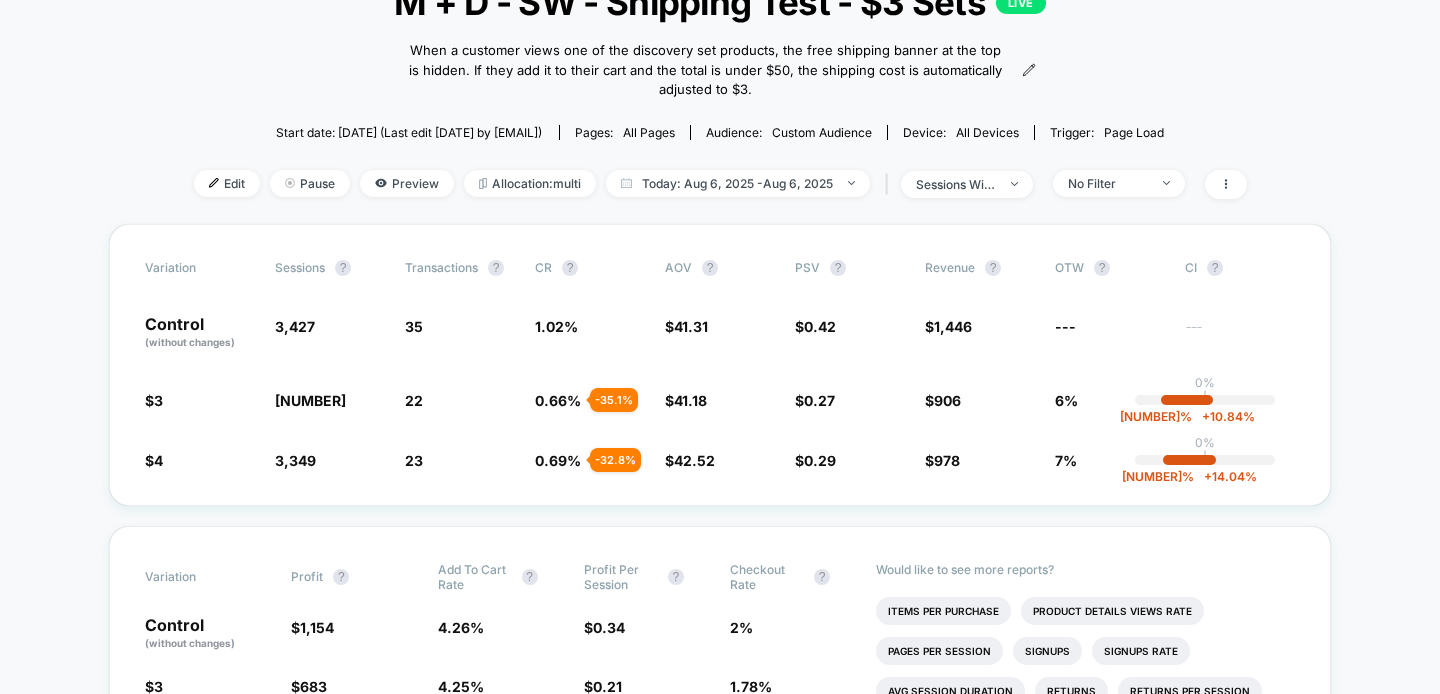 scroll, scrollTop: 0, scrollLeft: 0, axis: both 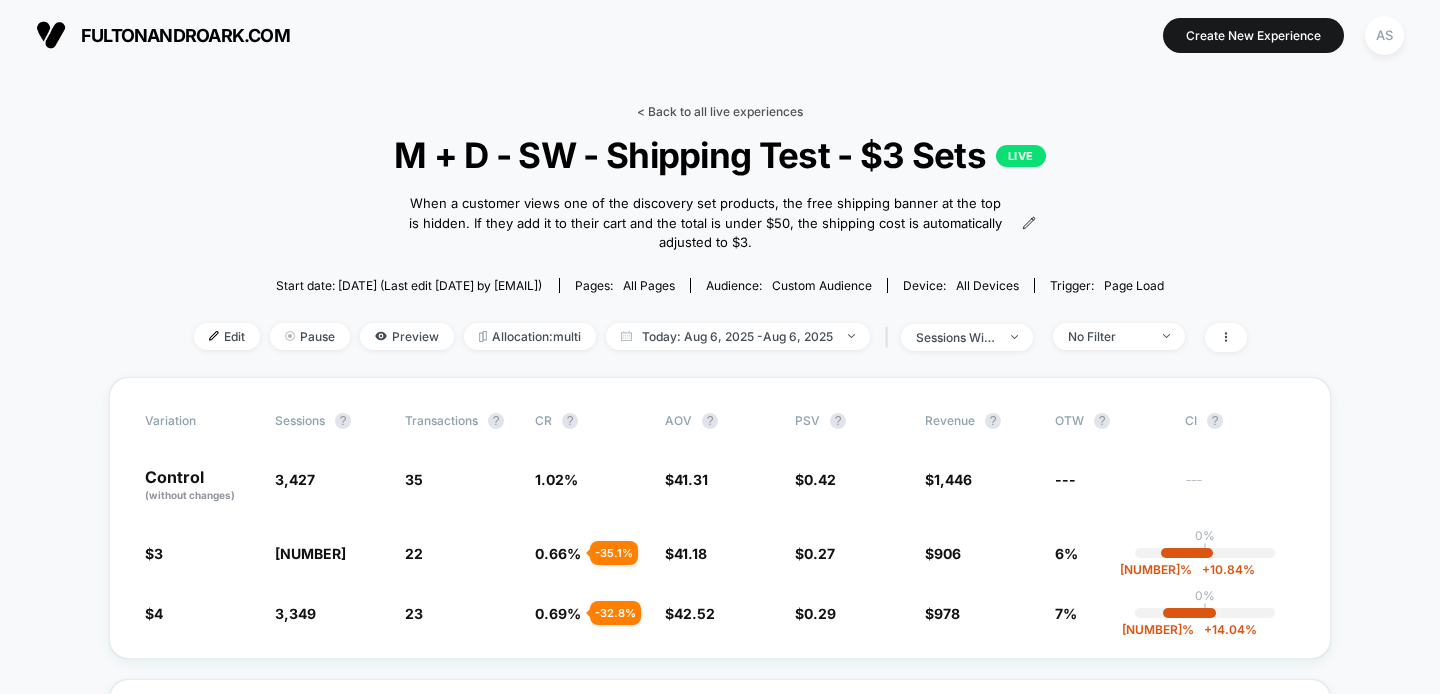 click on "< Back to all live experiences" at bounding box center [720, 111] 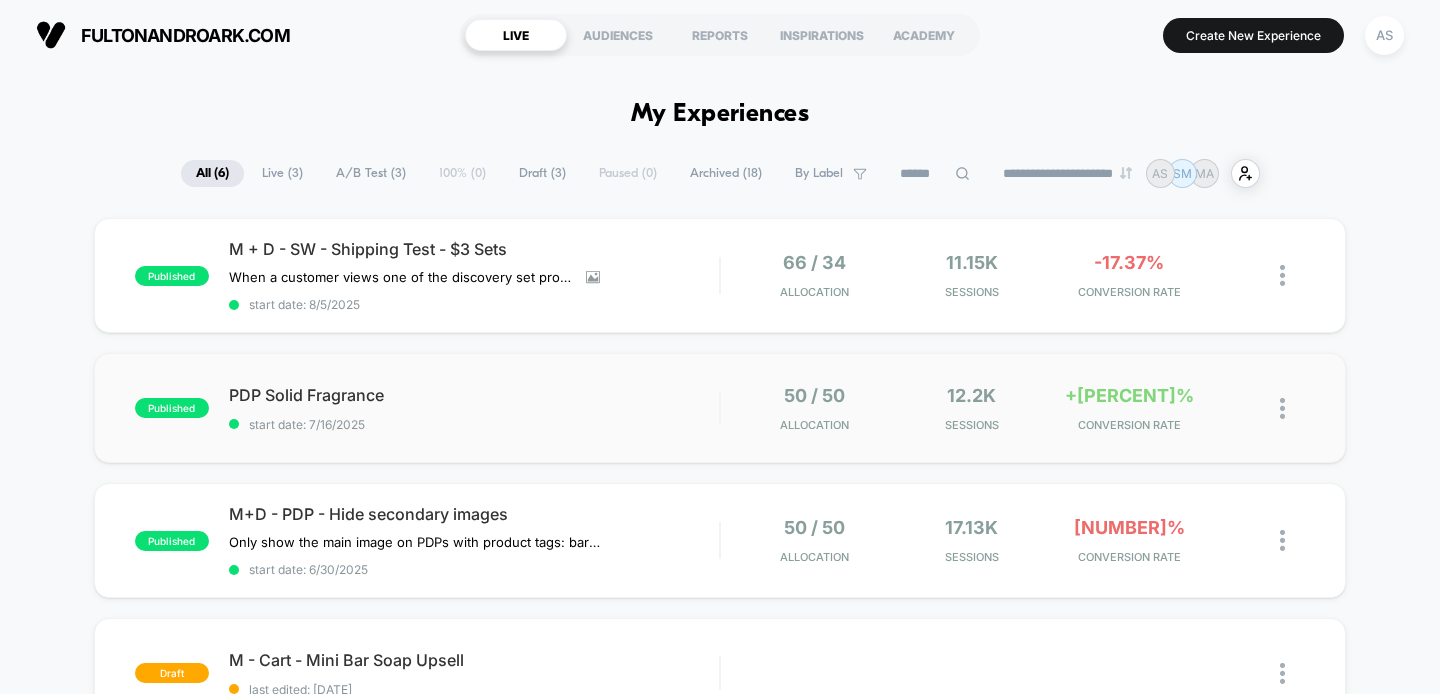 click on "PDP Solid Fragrance" at bounding box center (474, 395) 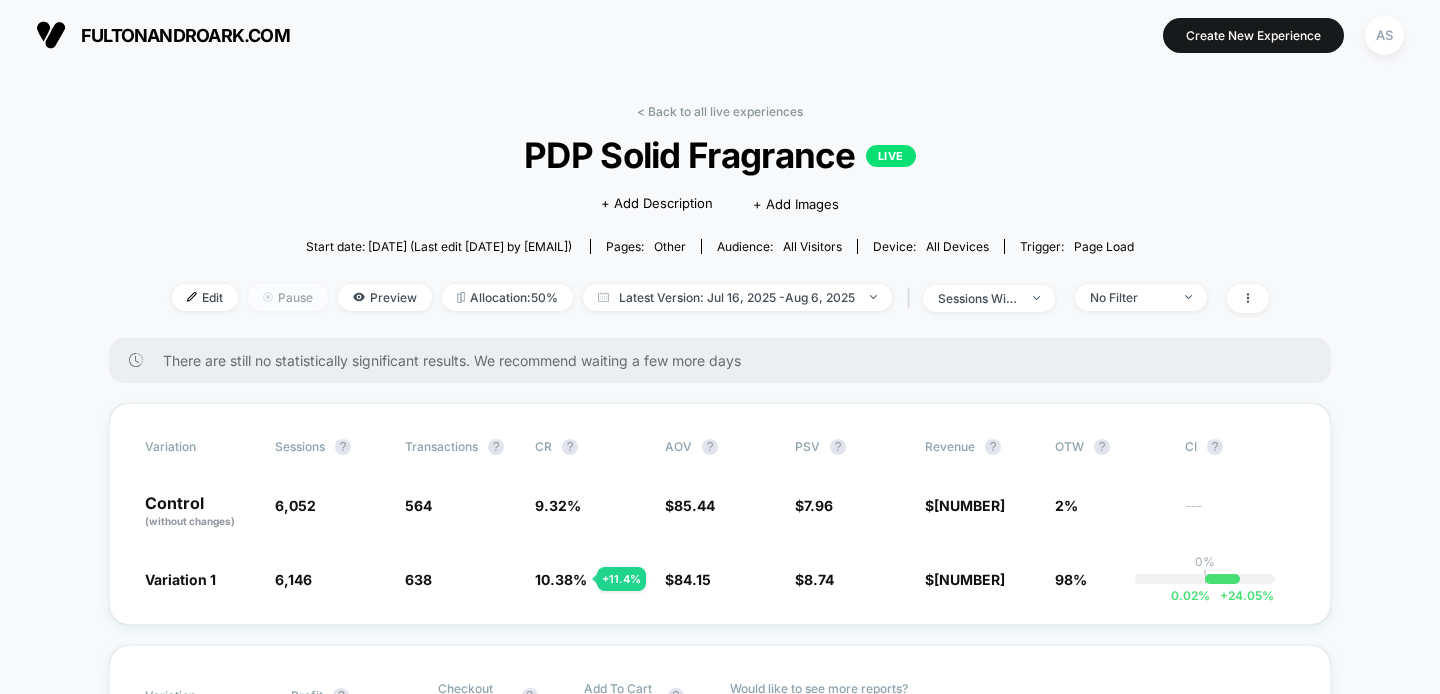 click on "Pause" at bounding box center [288, 297] 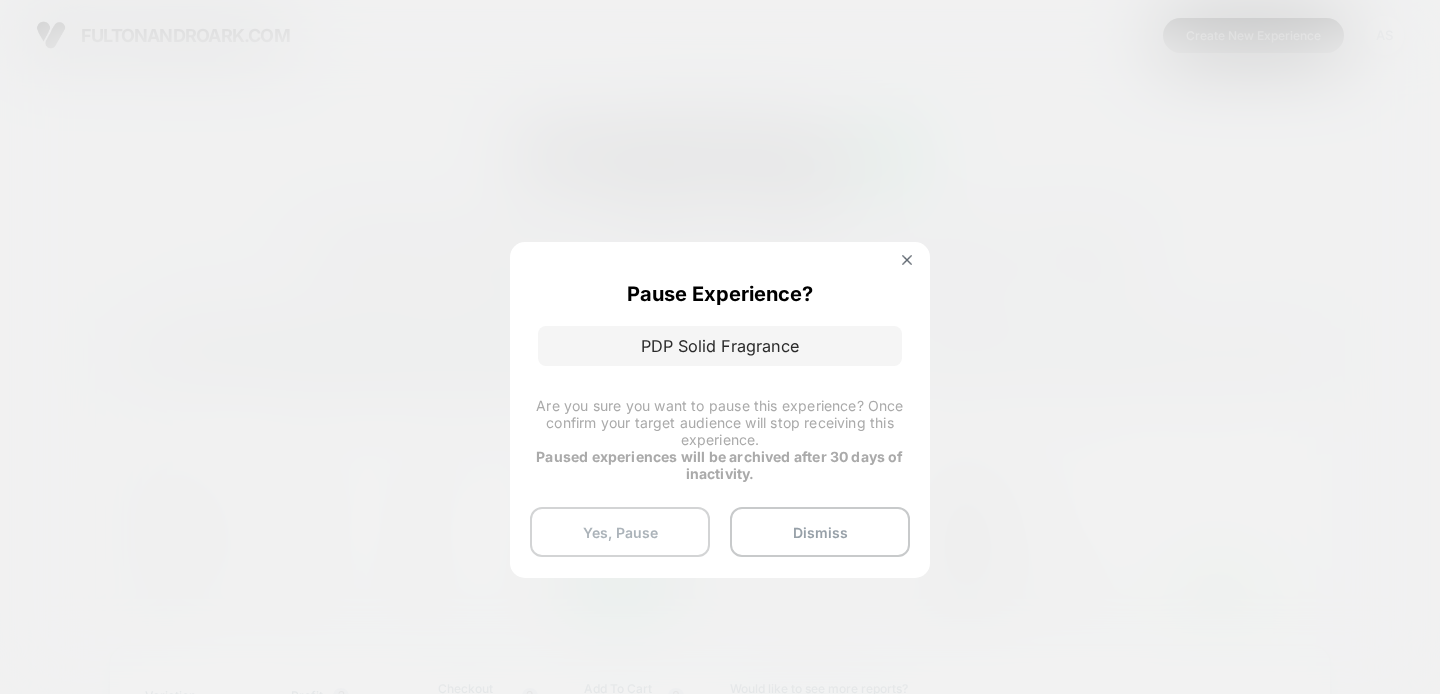 click on "Yes, Pause" at bounding box center (620, 532) 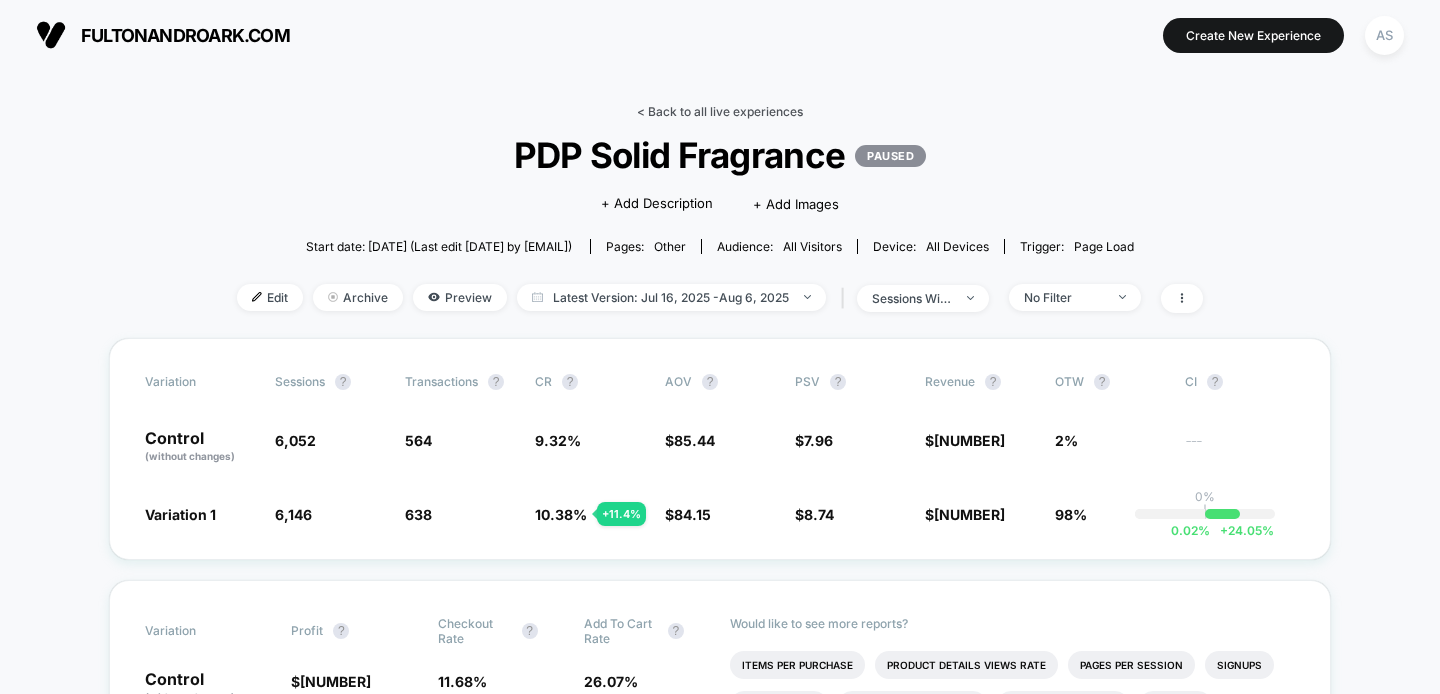 click on "< Back to all live experiences" at bounding box center [720, 111] 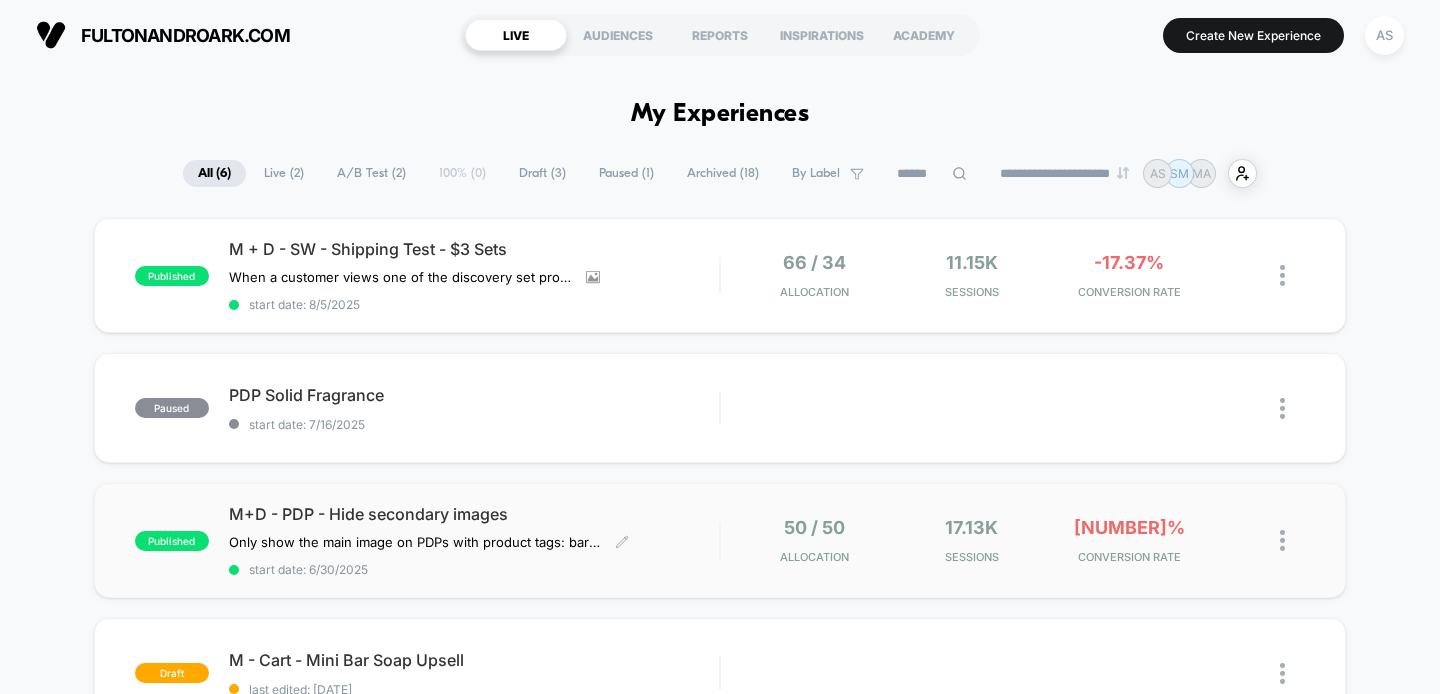 click on "start date: 6/30/2025" at bounding box center [474, 569] 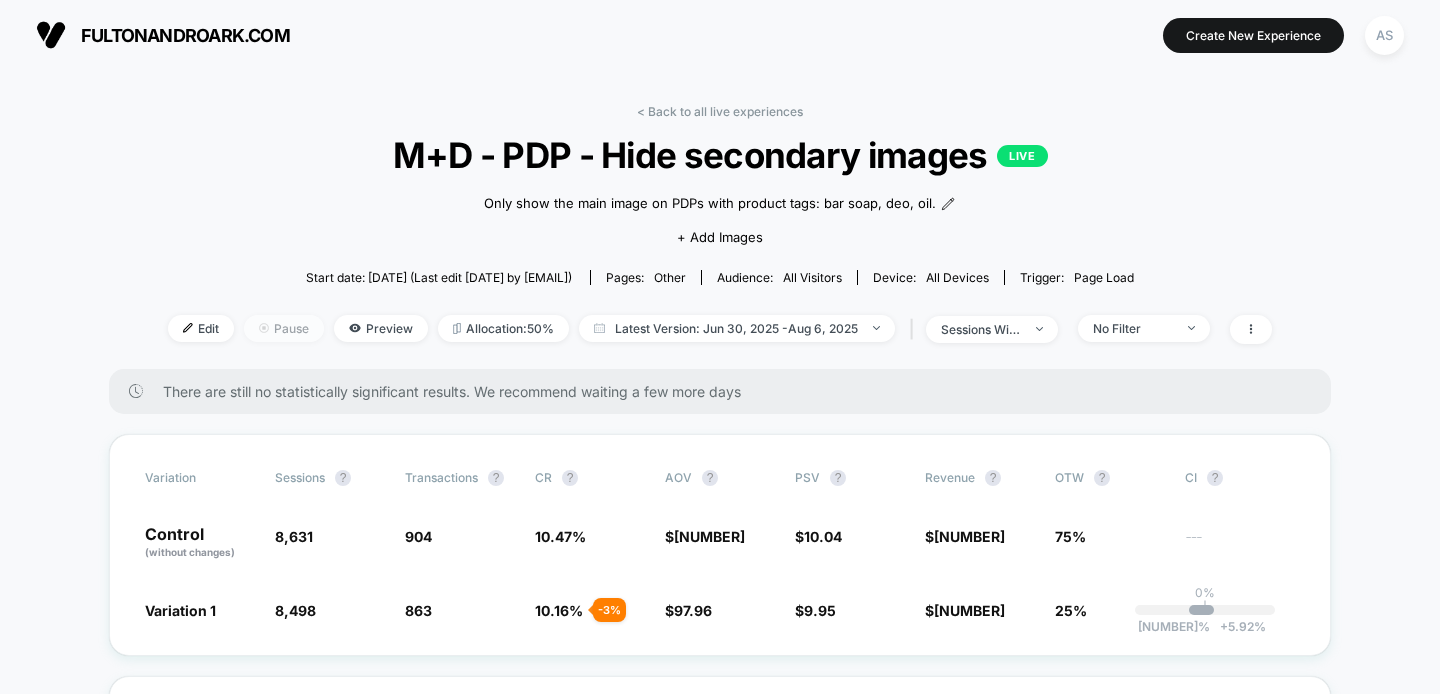 click on "Pause" at bounding box center (284, 328) 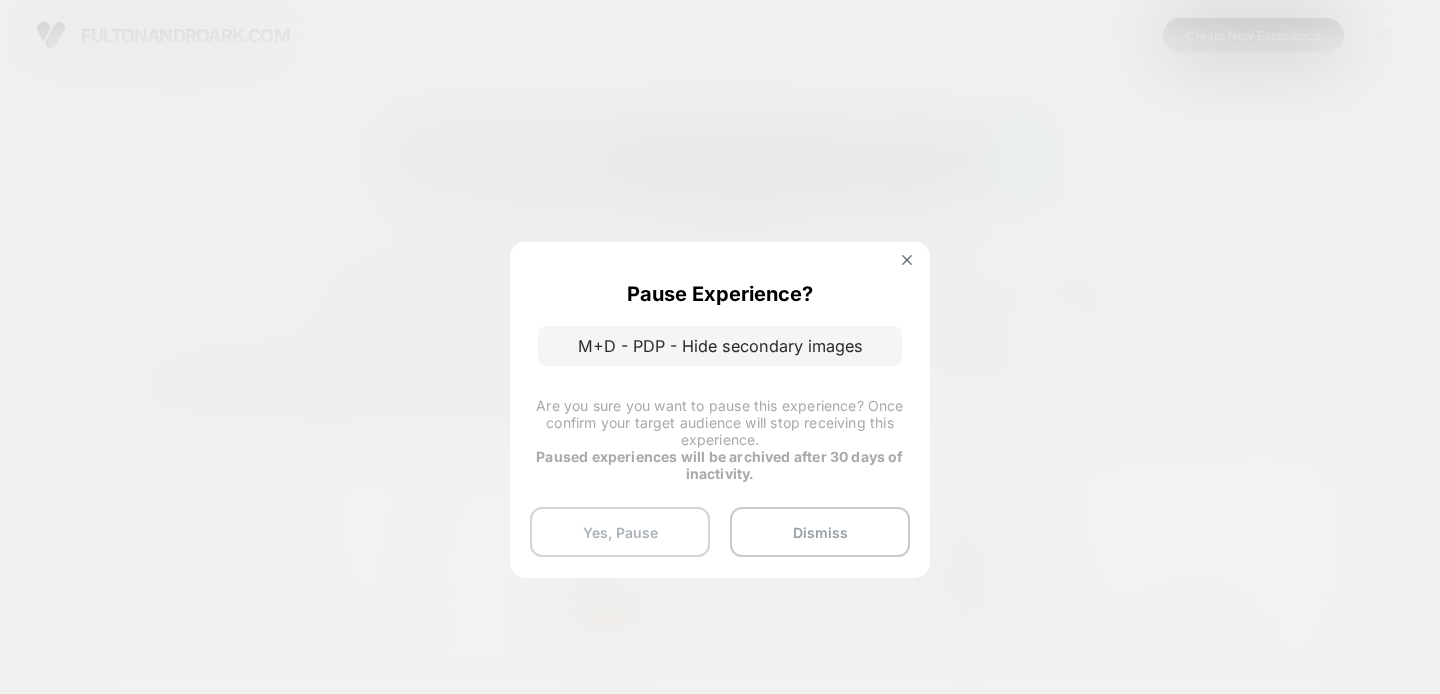 click on "Yes, Pause" at bounding box center [620, 532] 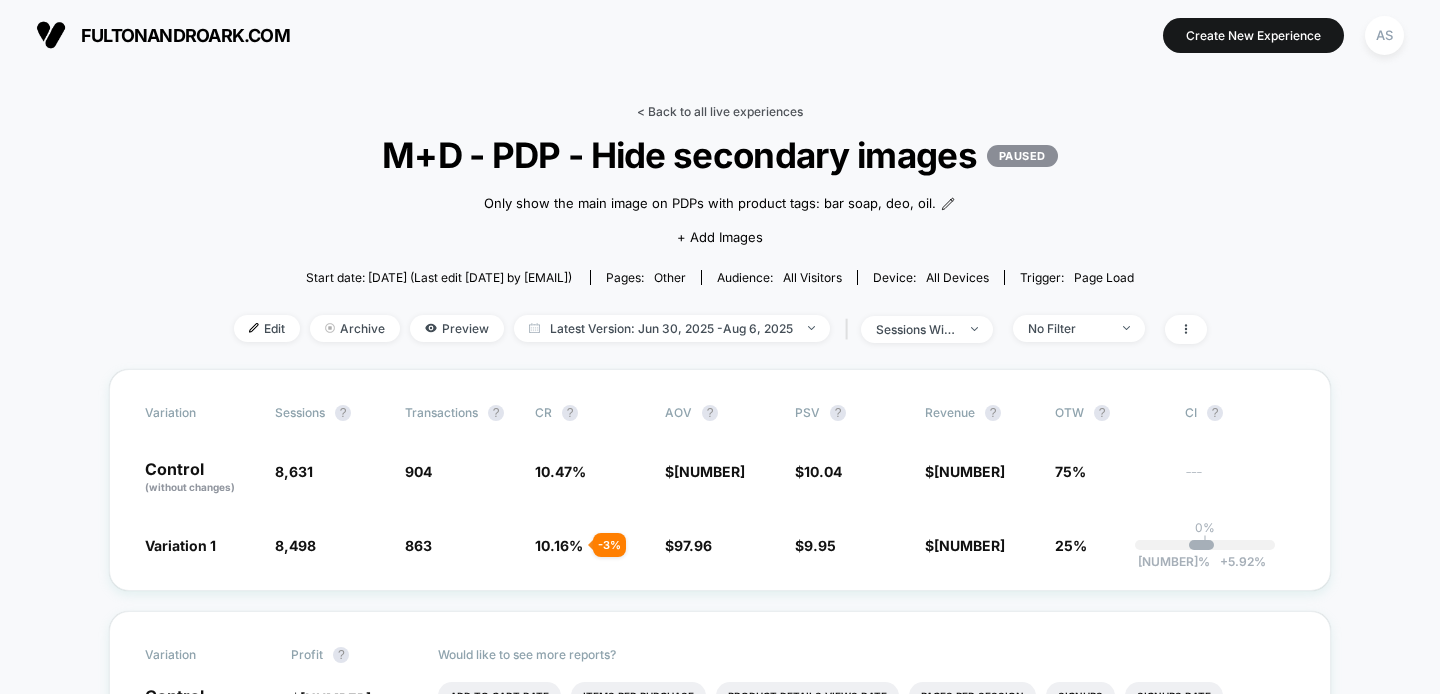 click on "< Back to all live experiences" at bounding box center [720, 111] 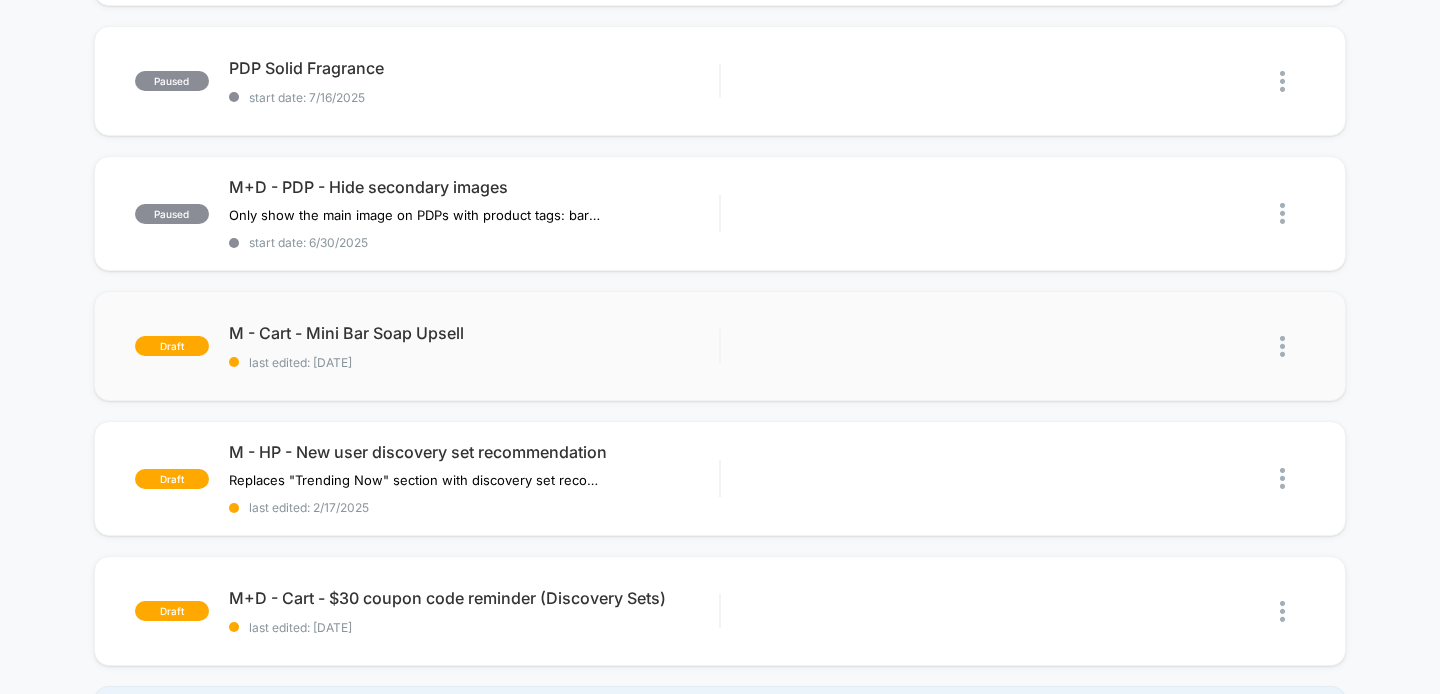 scroll, scrollTop: 348, scrollLeft: 0, axis: vertical 